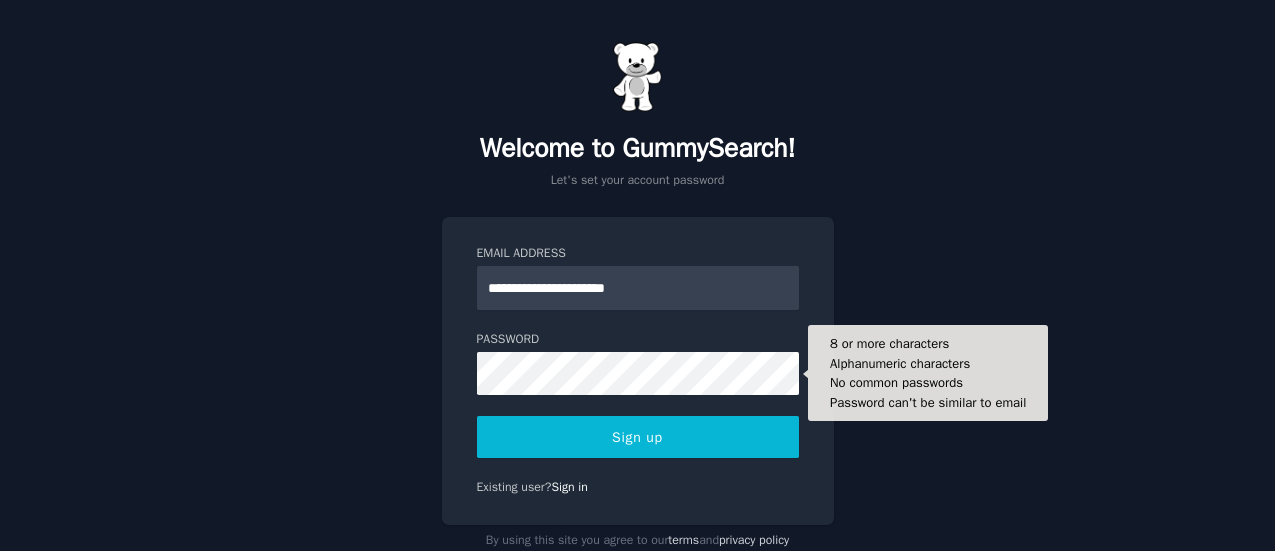 scroll, scrollTop: 0, scrollLeft: 0, axis: both 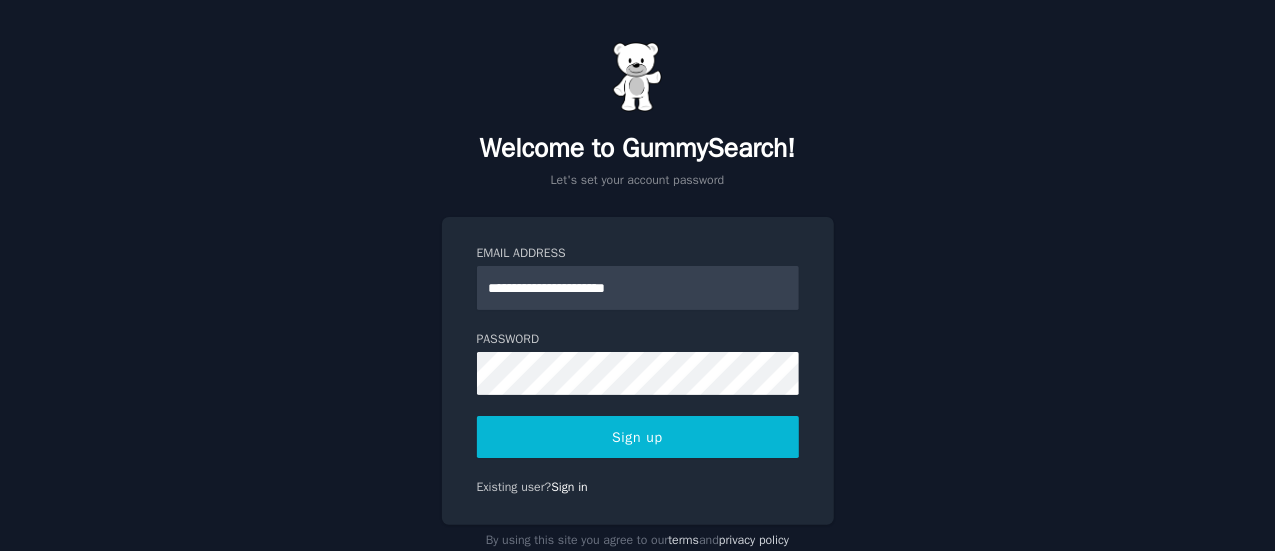 click on "Sign up" at bounding box center [638, 437] 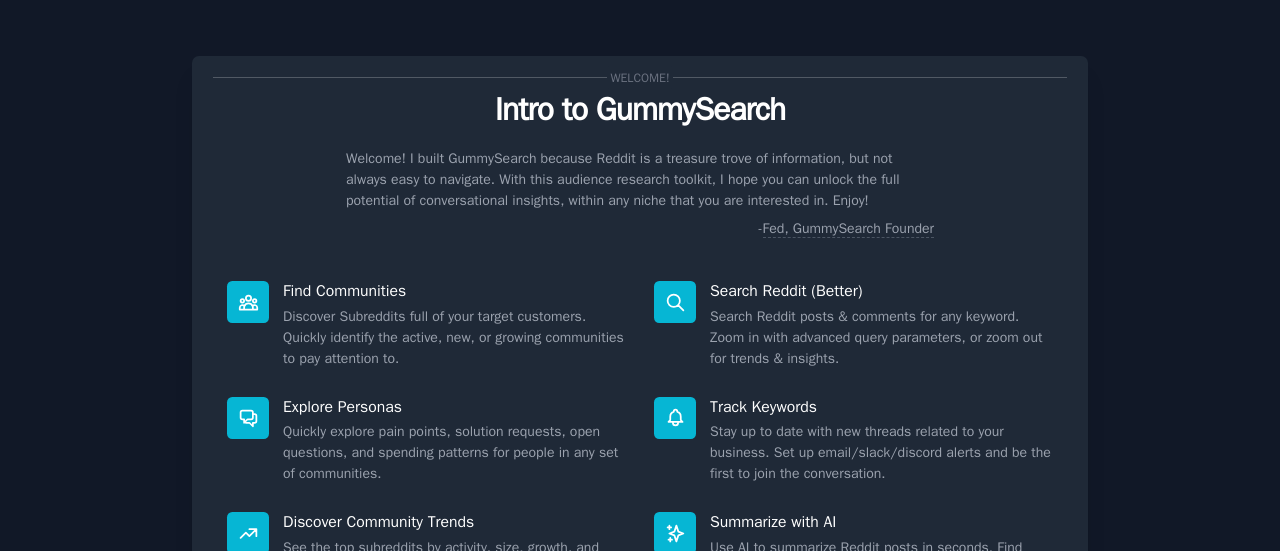 scroll, scrollTop: 0, scrollLeft: 0, axis: both 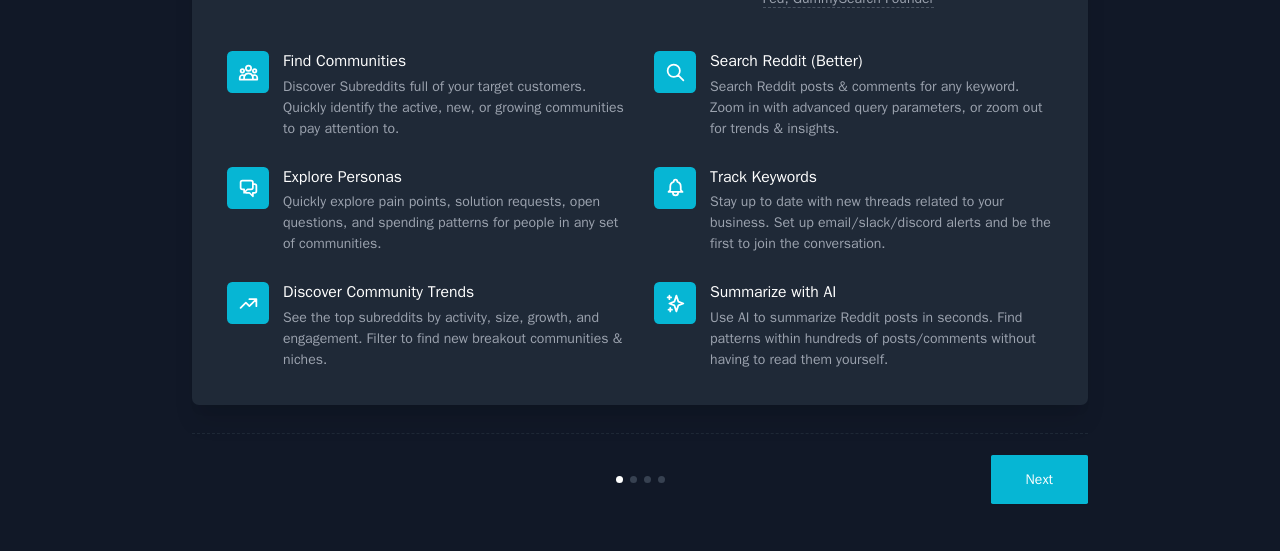 click on "Next" at bounding box center [1039, 479] 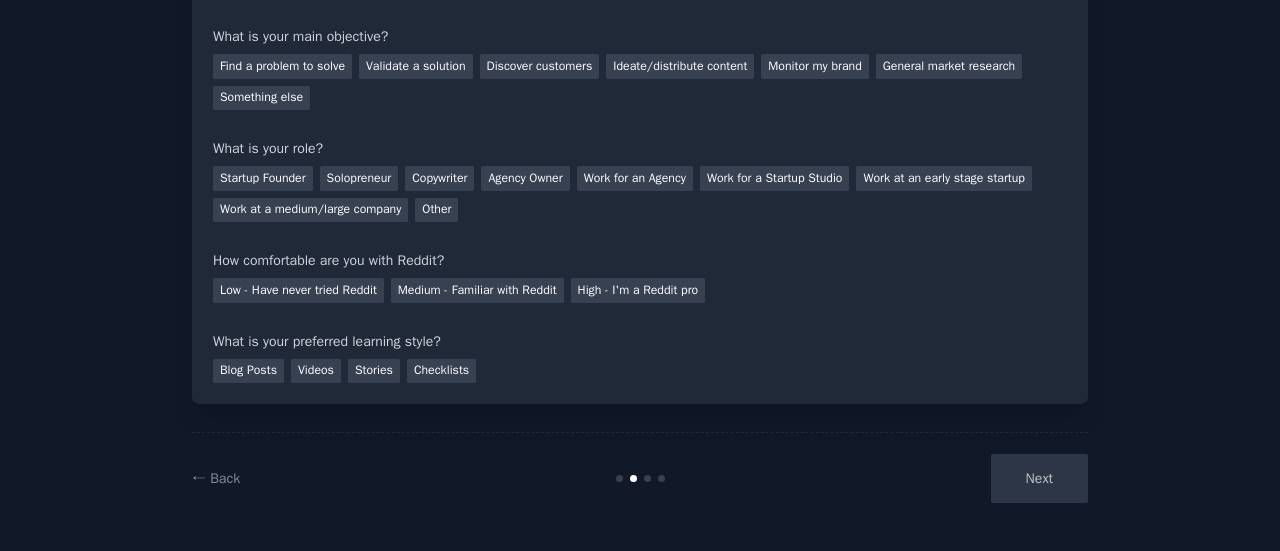 scroll, scrollTop: 21, scrollLeft: 0, axis: vertical 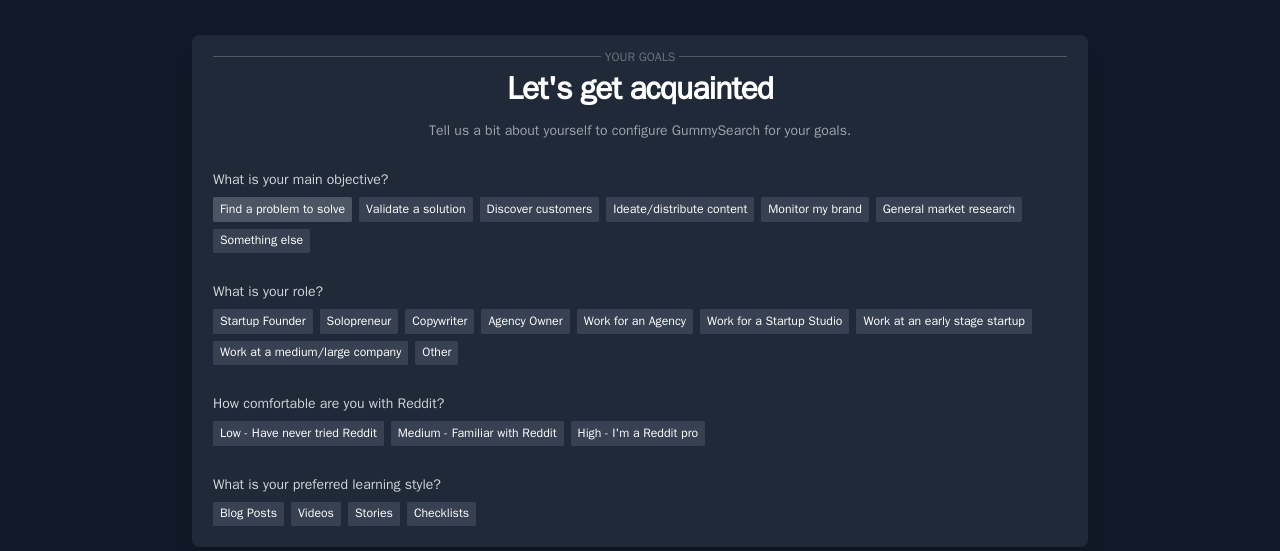 click on "Find a problem to solve" at bounding box center [282, 209] 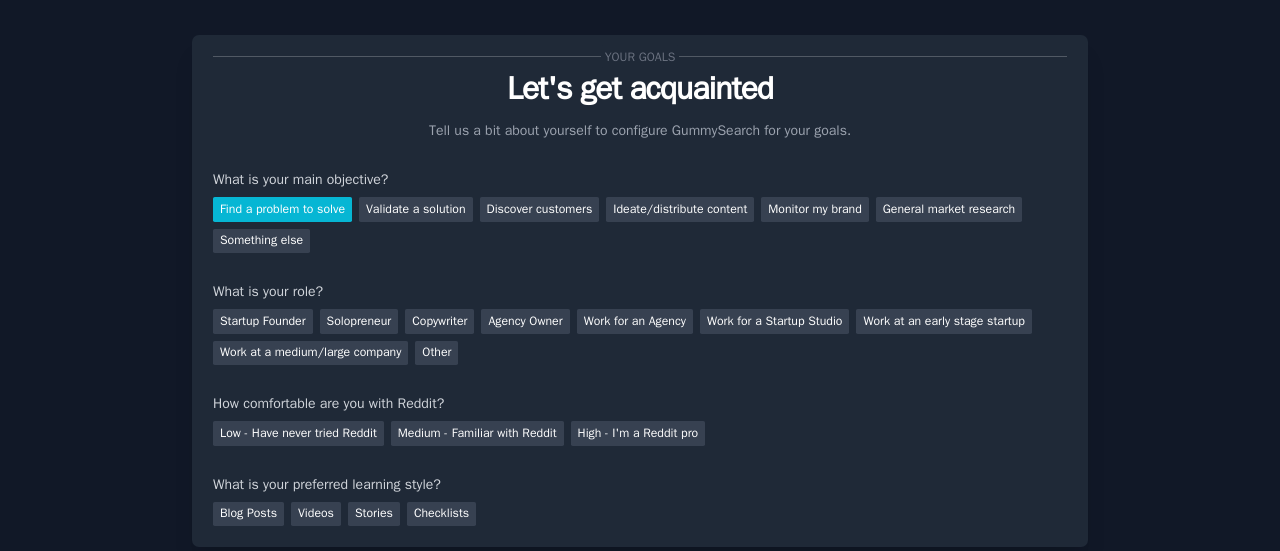 scroll, scrollTop: 64, scrollLeft: 0, axis: vertical 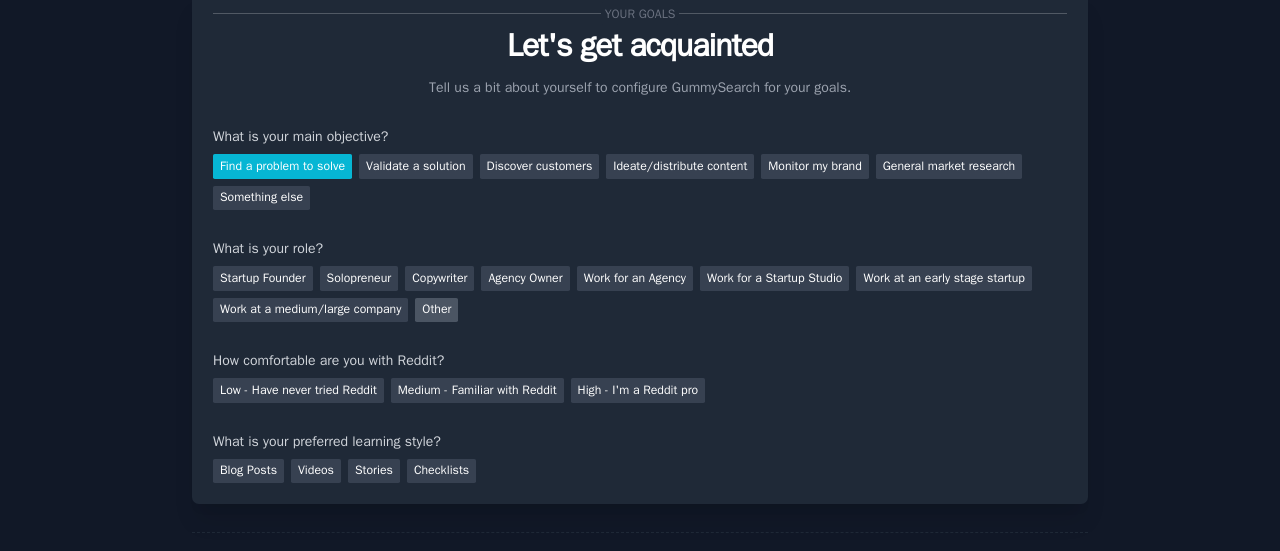 click on "Other" at bounding box center [436, 310] 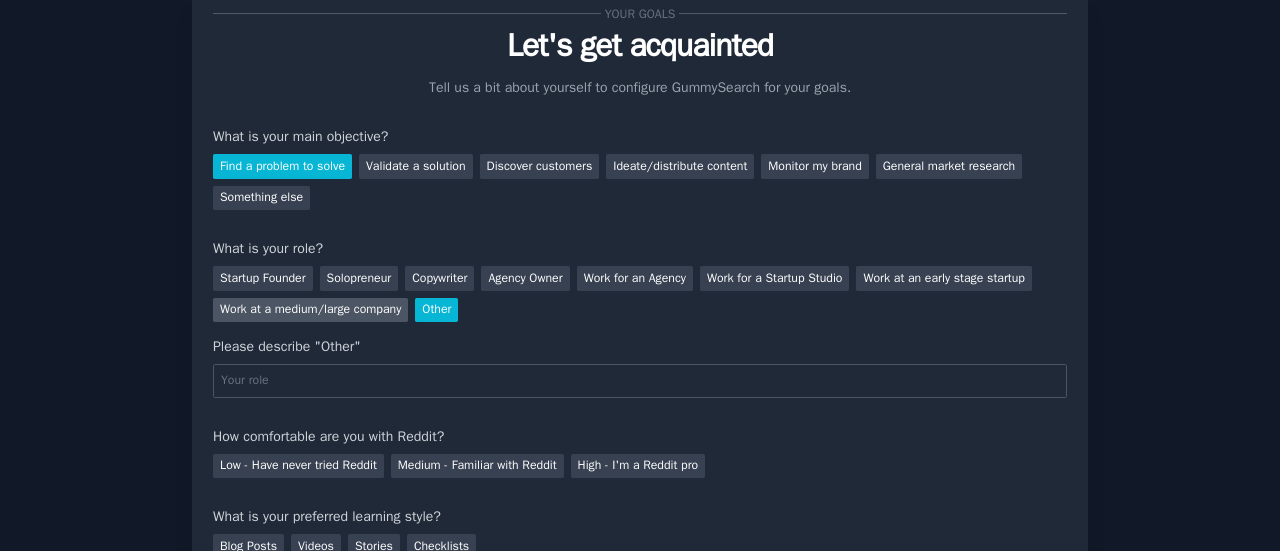 click on "Work at a medium/large company" at bounding box center [310, 310] 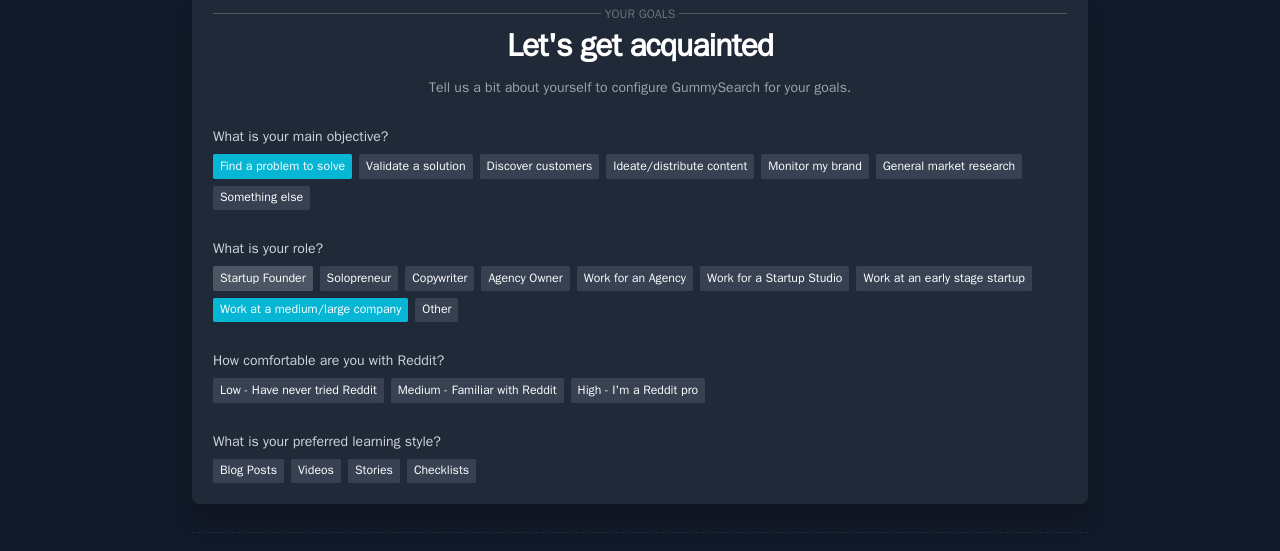 click on "Startup Founder" at bounding box center (263, 278) 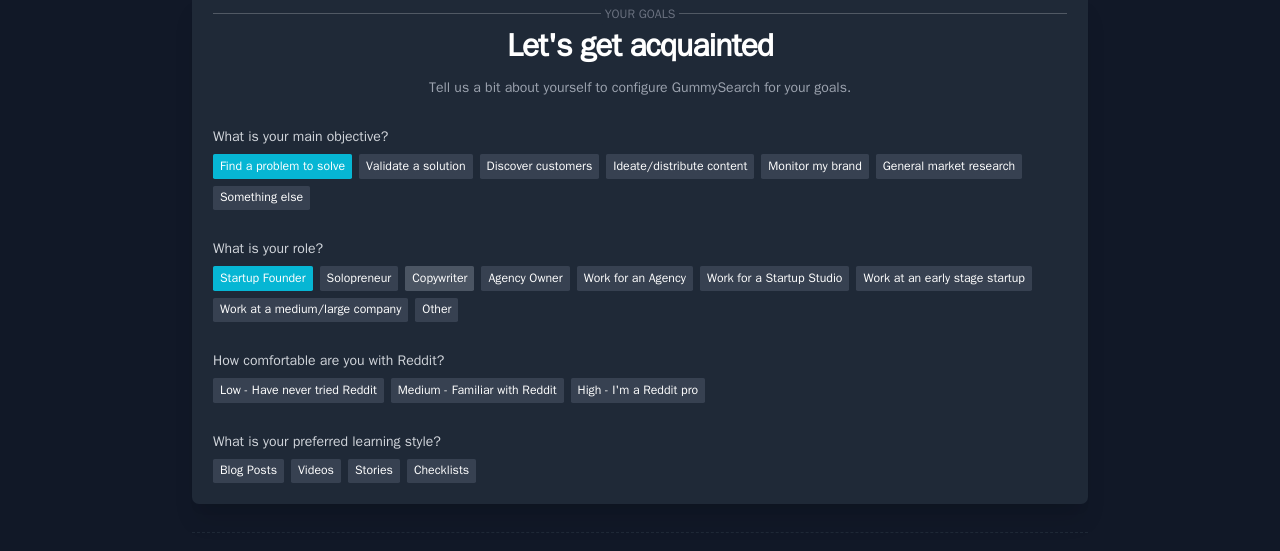 click on "Copywriter" at bounding box center (439, 278) 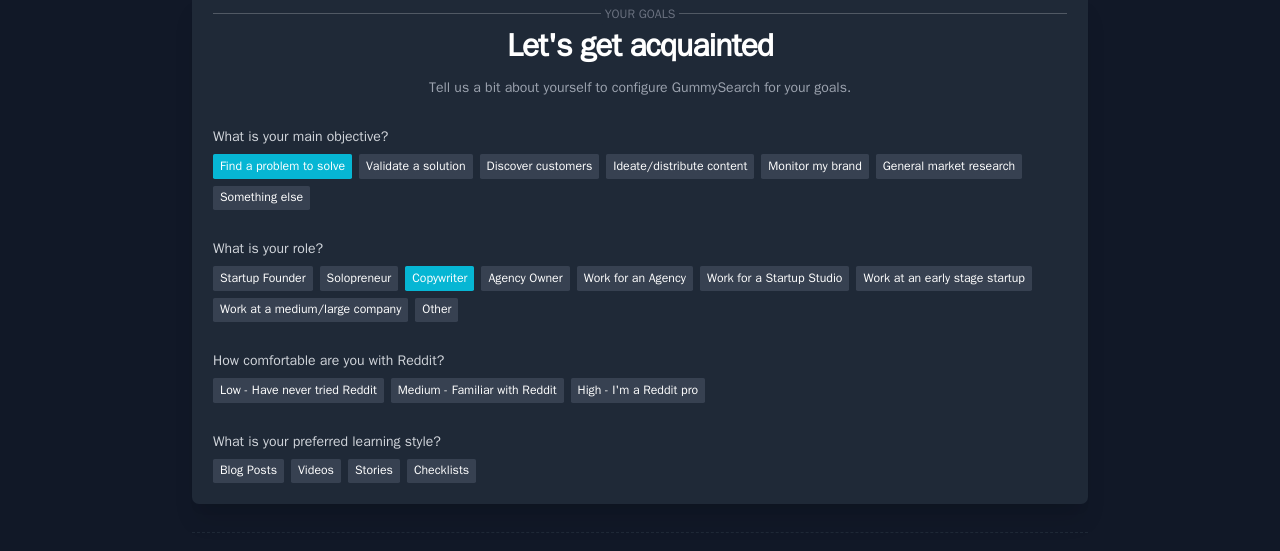 scroll, scrollTop: 142, scrollLeft: 0, axis: vertical 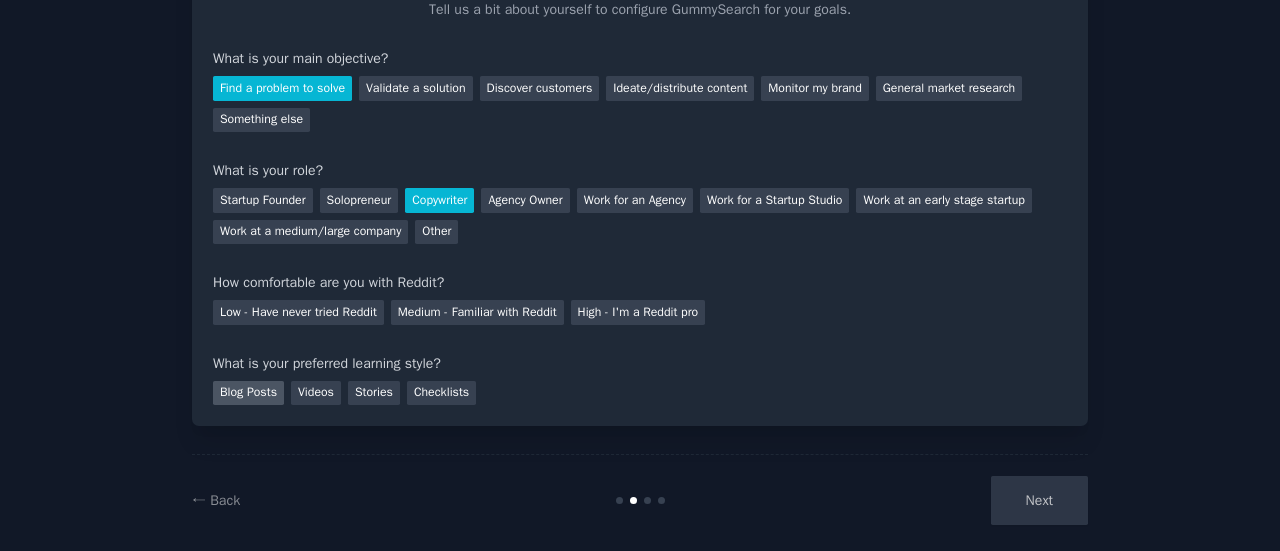click on "Blog Posts" at bounding box center [248, 393] 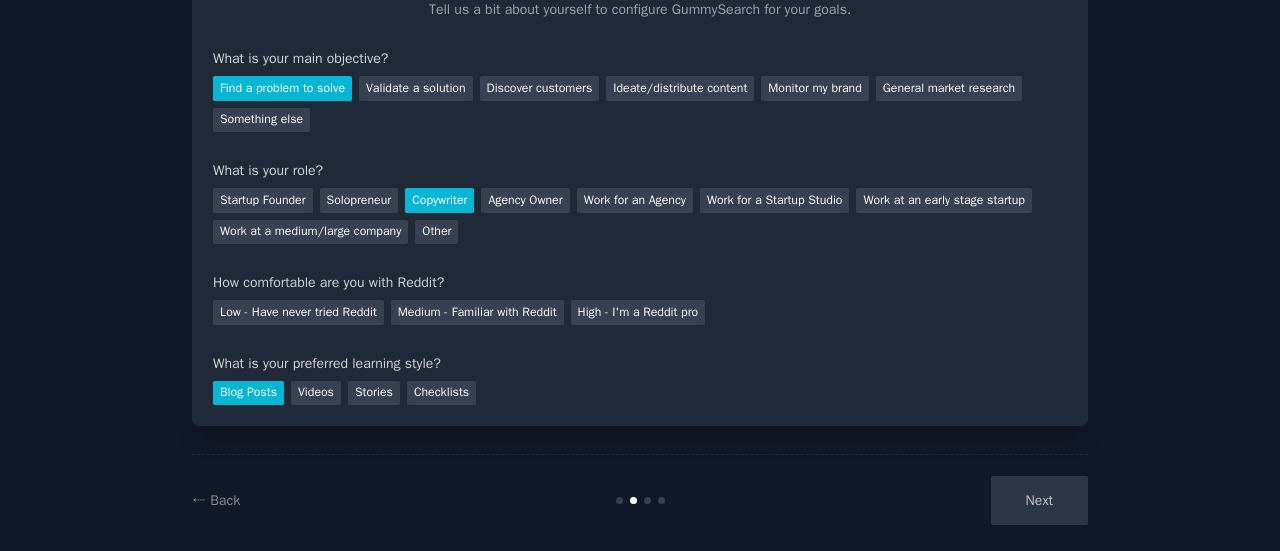 scroll, scrollTop: 164, scrollLeft: 0, axis: vertical 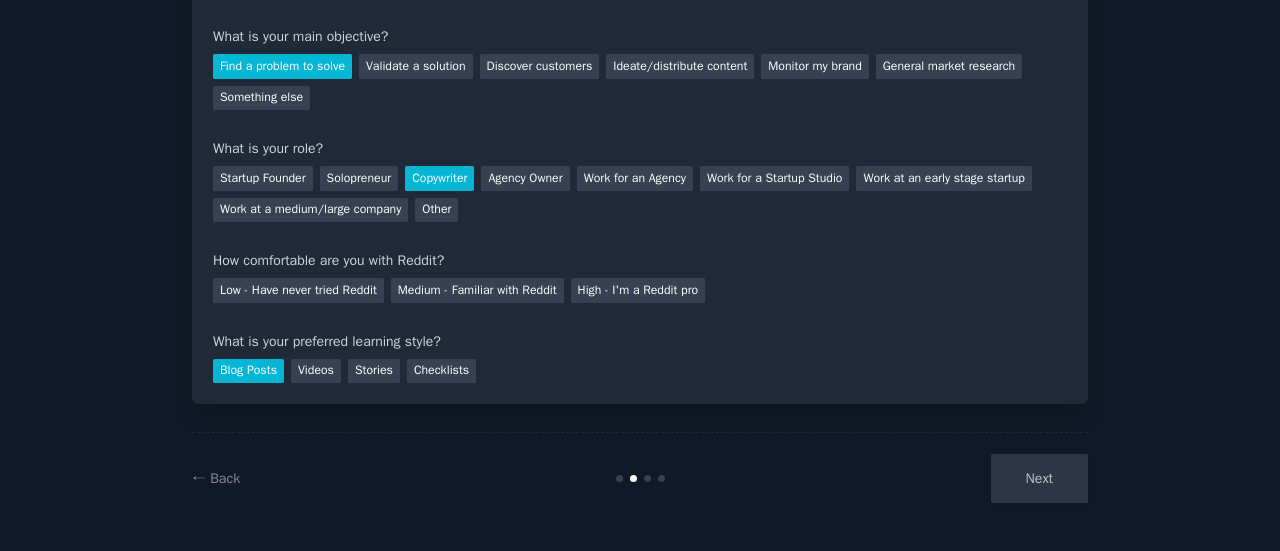 click on "Next" at bounding box center [938, 478] 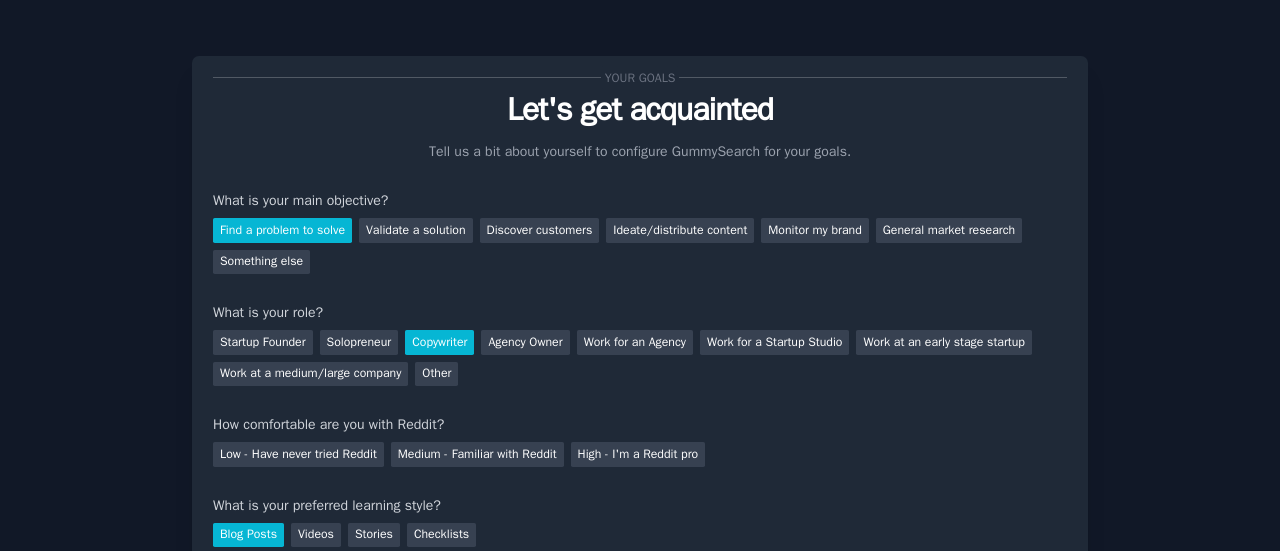 scroll, scrollTop: 164, scrollLeft: 0, axis: vertical 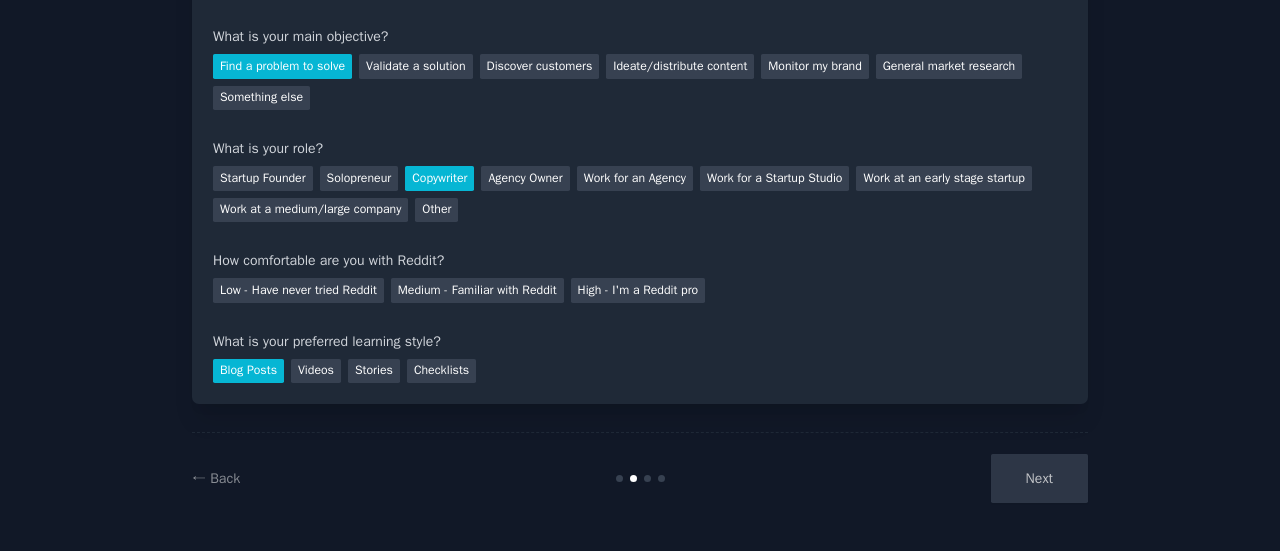 click on "Next" at bounding box center (938, 478) 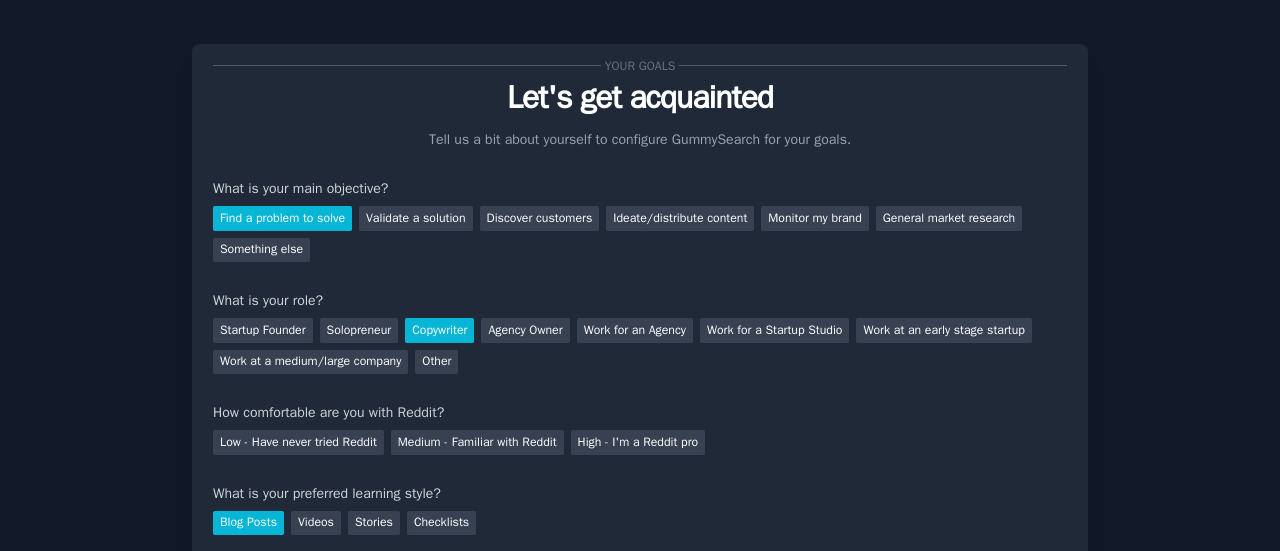 scroll, scrollTop: 0, scrollLeft: 0, axis: both 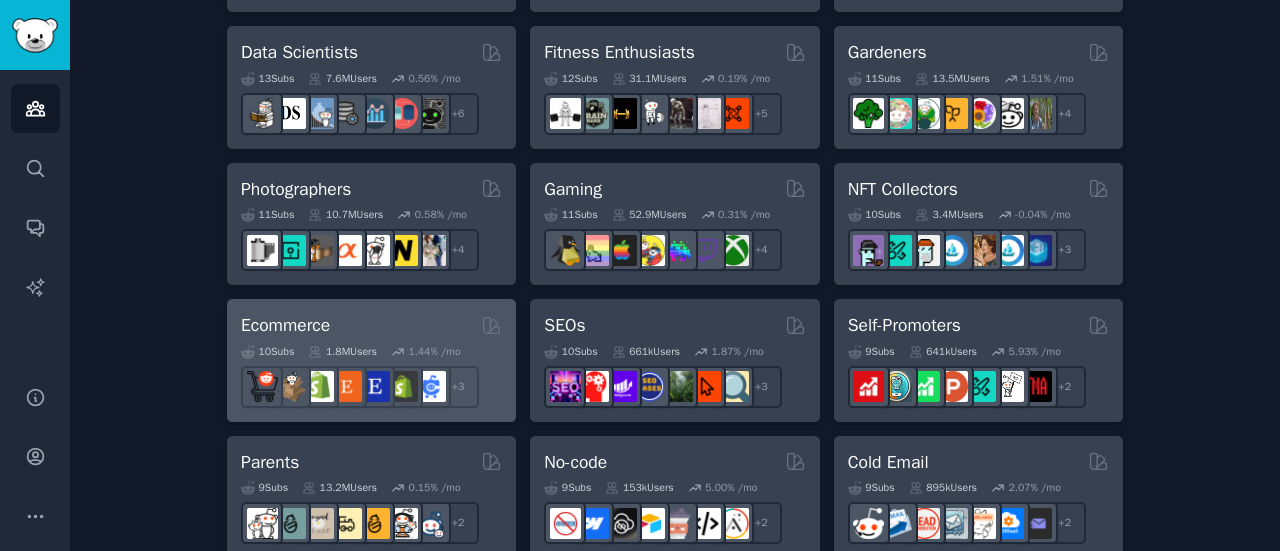 click on "1.44 % /mo" at bounding box center [434, 352] 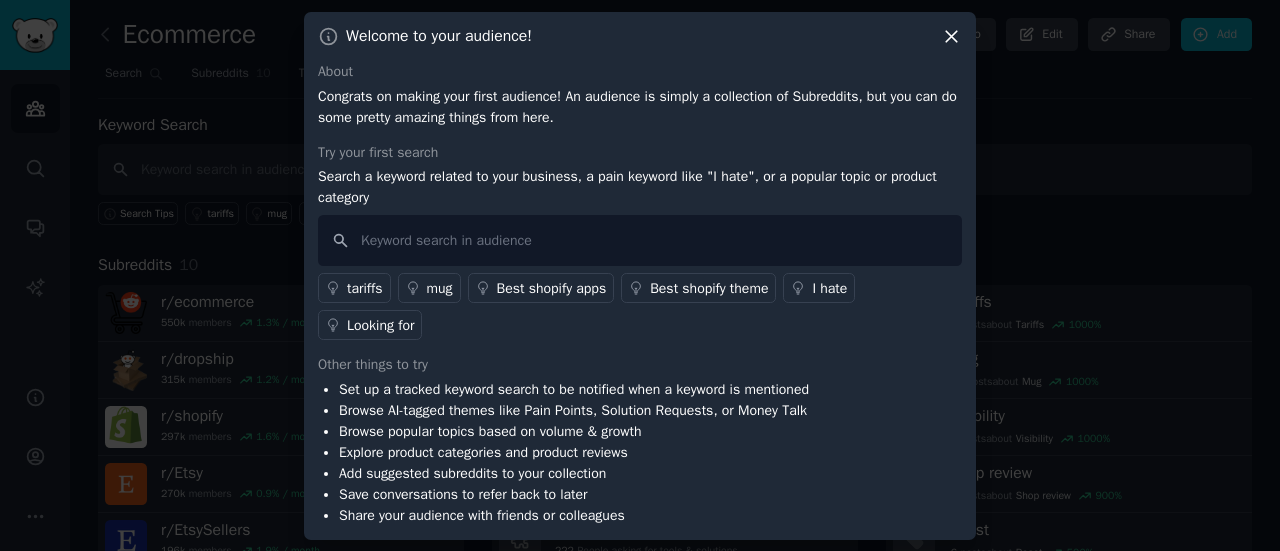 scroll, scrollTop: 0, scrollLeft: 0, axis: both 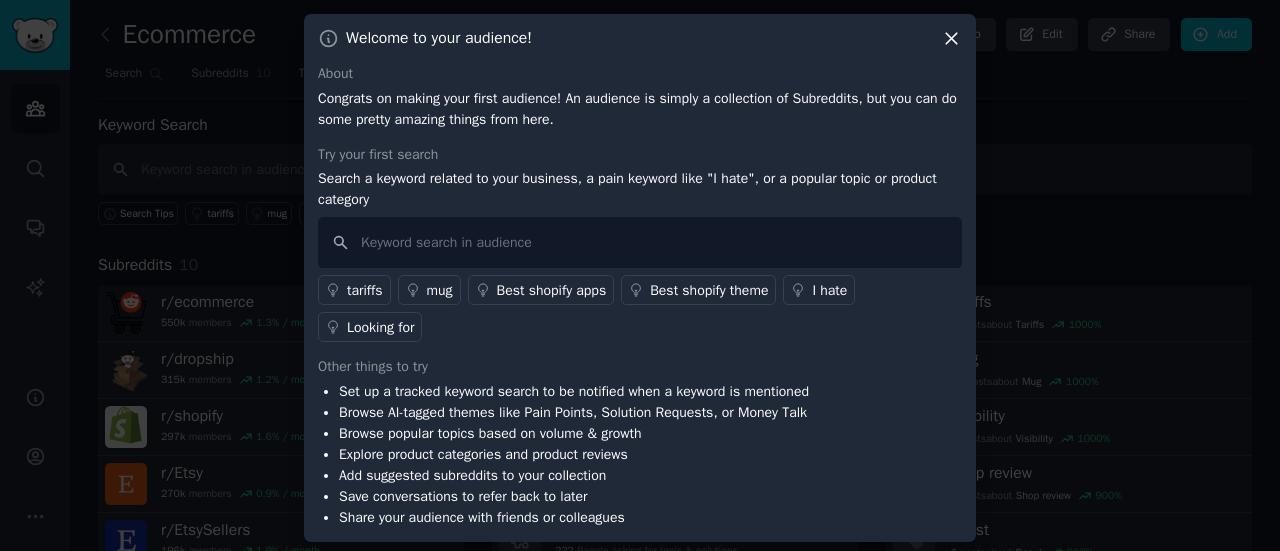 click 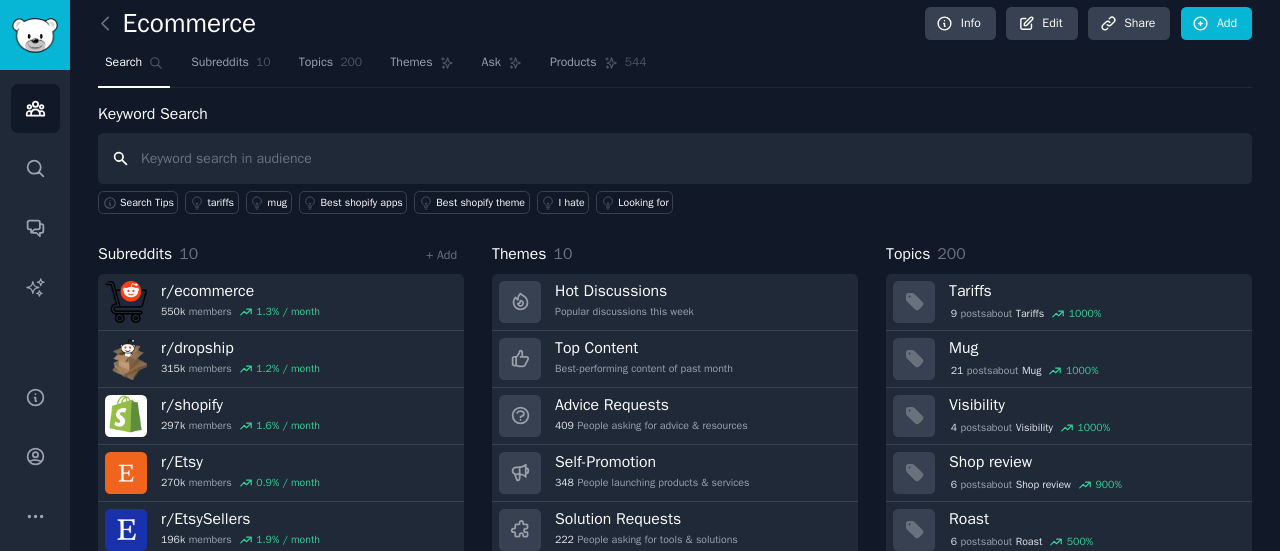 scroll, scrollTop: 10, scrollLeft: 0, axis: vertical 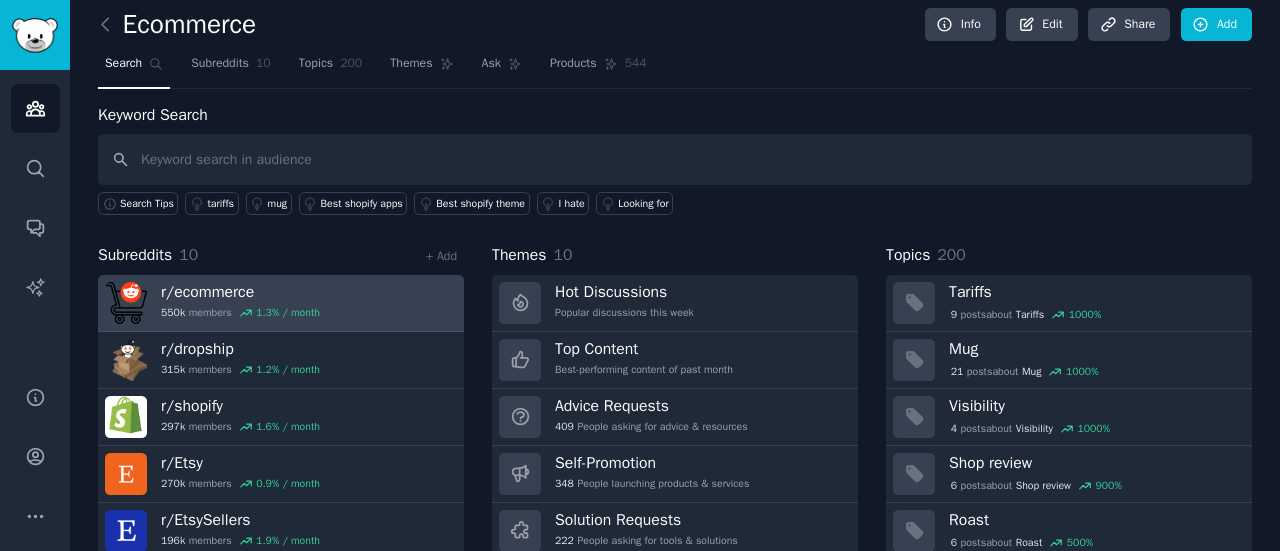 click on "r/ ecommerce 550k  members 1.3 % / month" at bounding box center [281, 303] 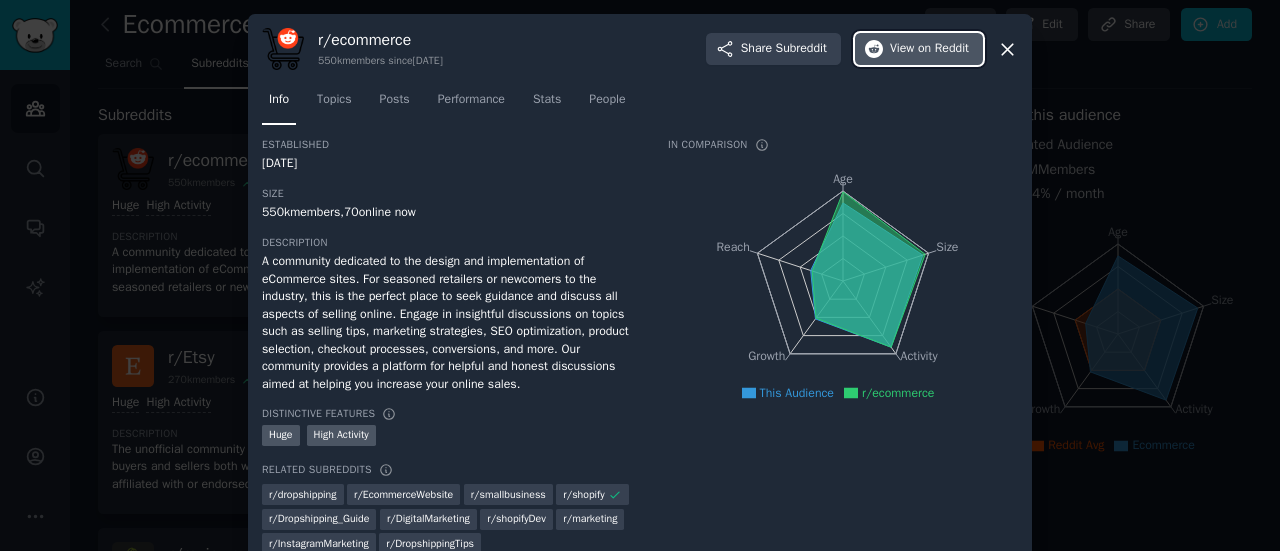 click on "View  on Reddit" at bounding box center [929, 49] 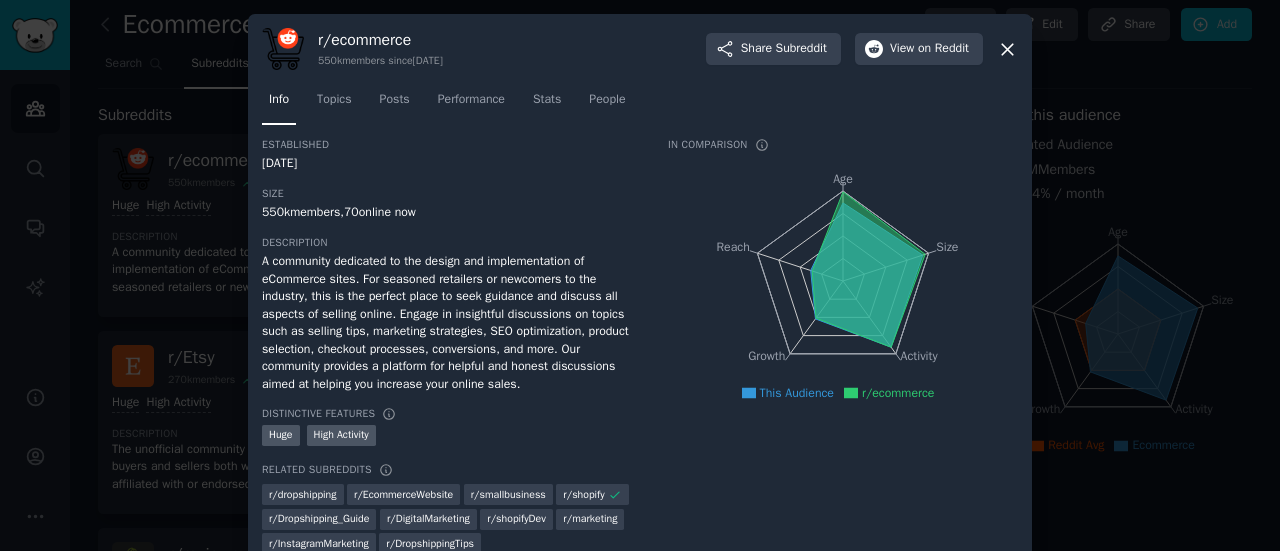 click 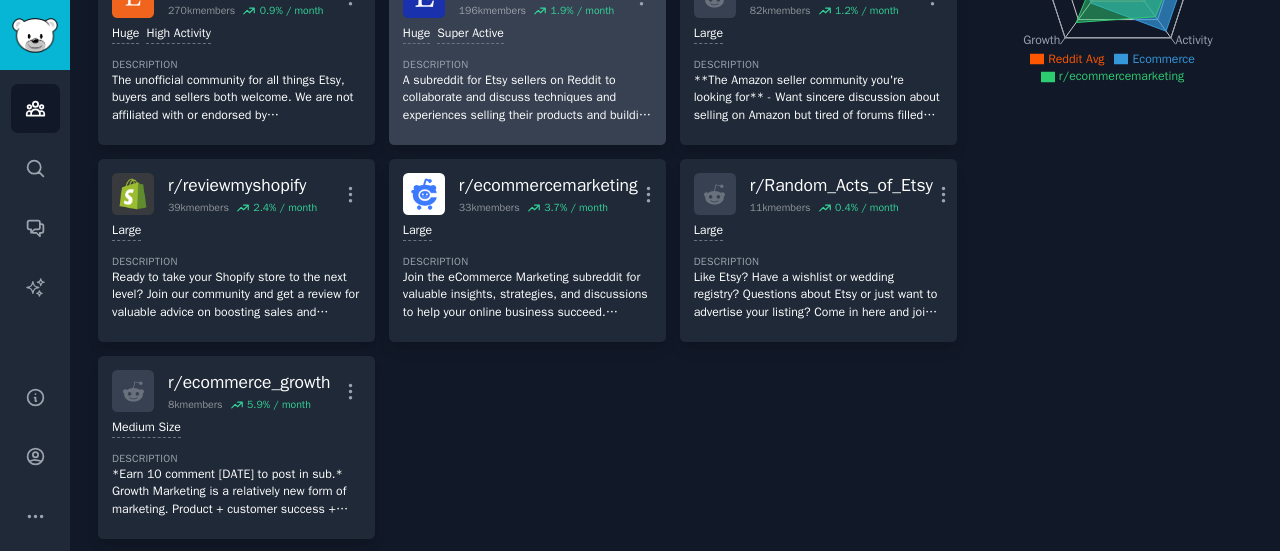 scroll, scrollTop: 380, scrollLeft: 0, axis: vertical 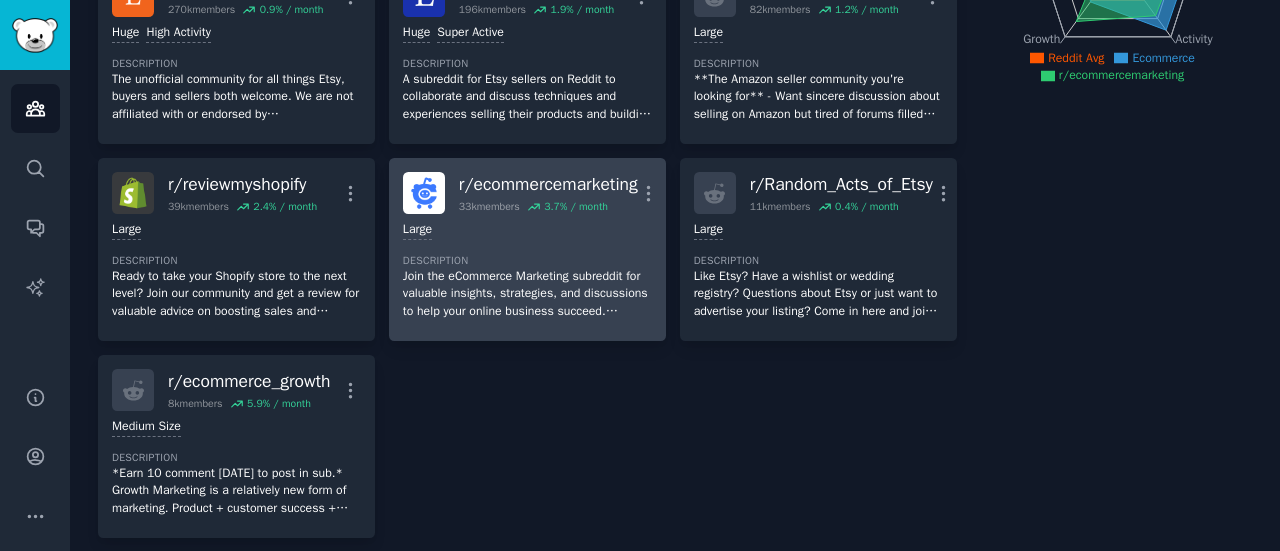 click on "Large" at bounding box center (527, 230) 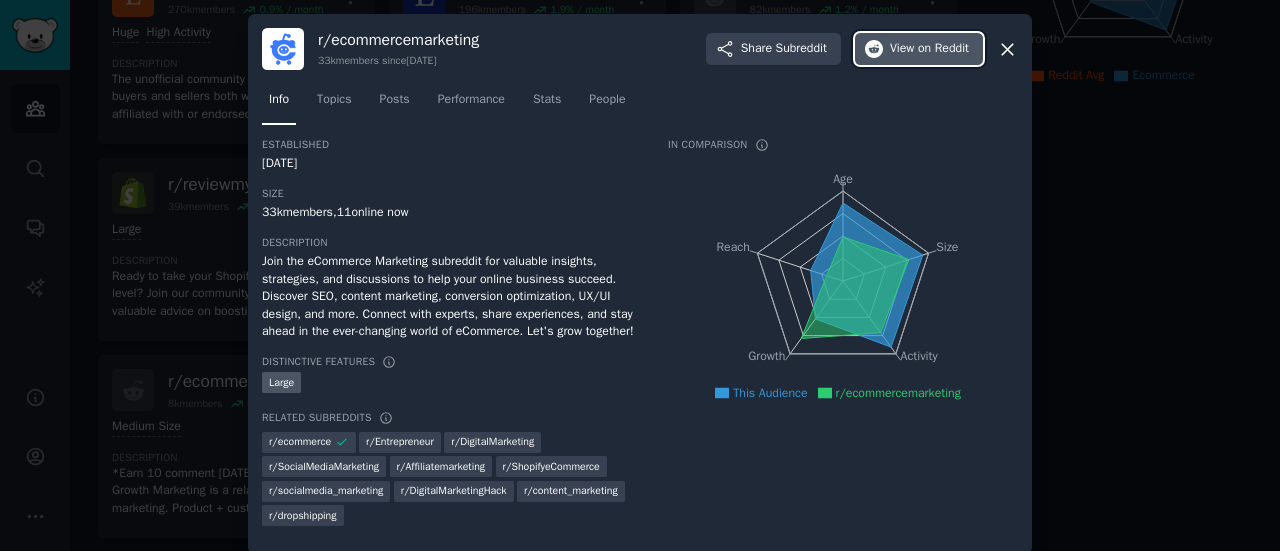 click on "on Reddit" at bounding box center [943, 49] 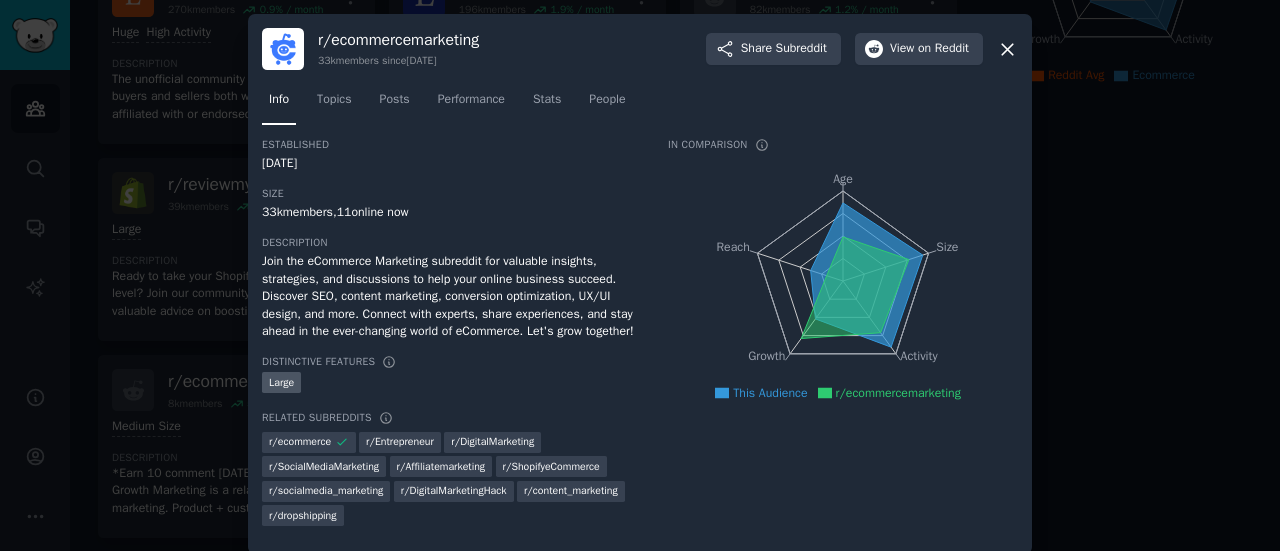 click 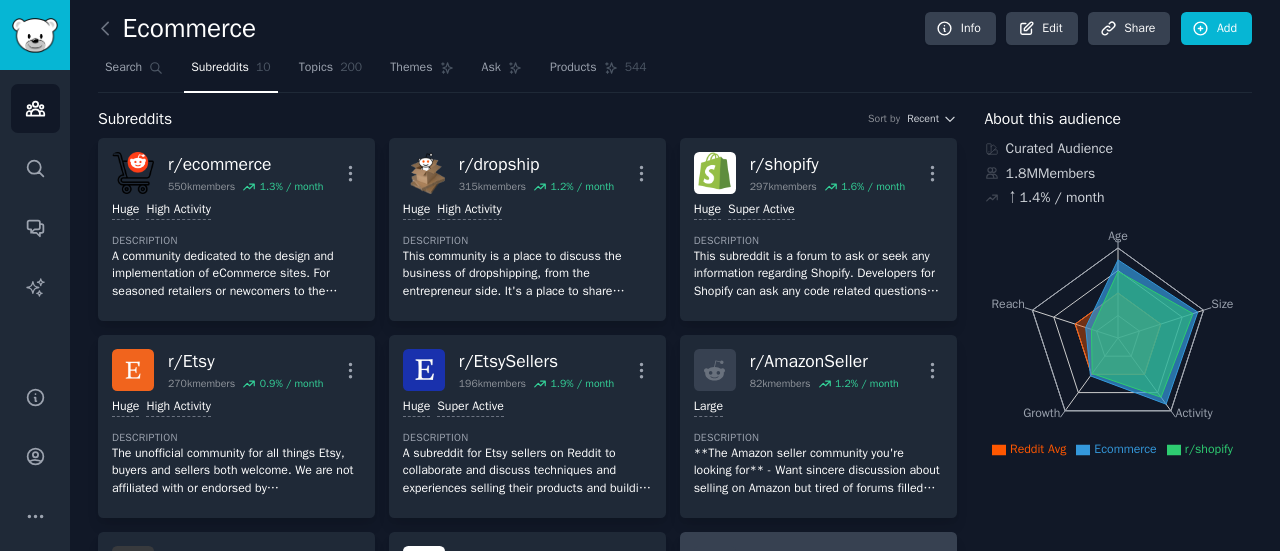 scroll, scrollTop: 0, scrollLeft: 0, axis: both 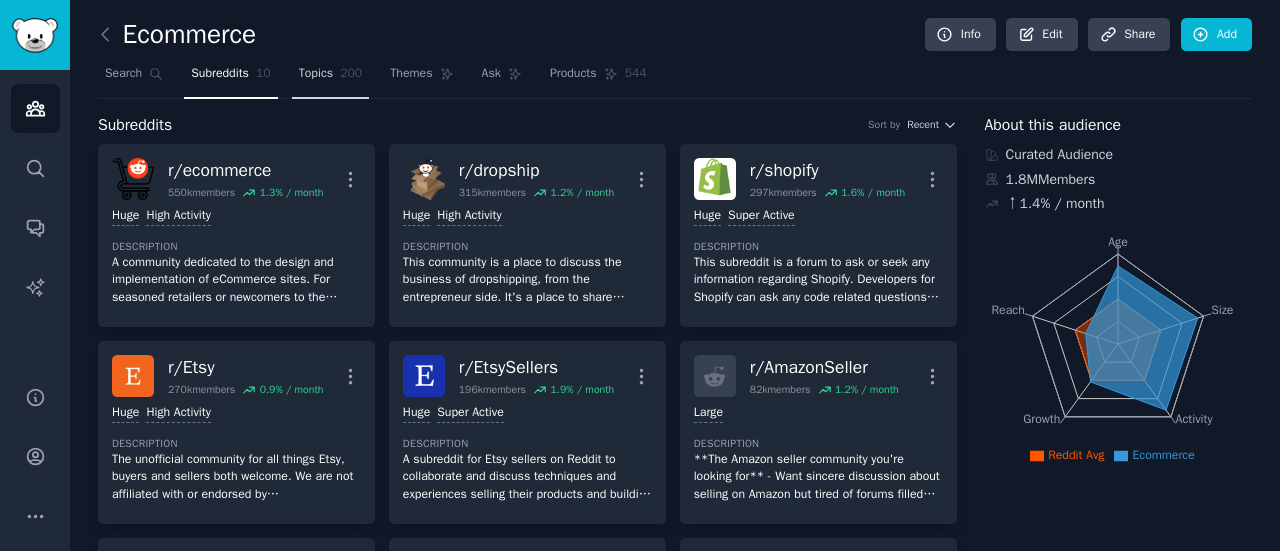 click on "Topics 200" at bounding box center (331, 78) 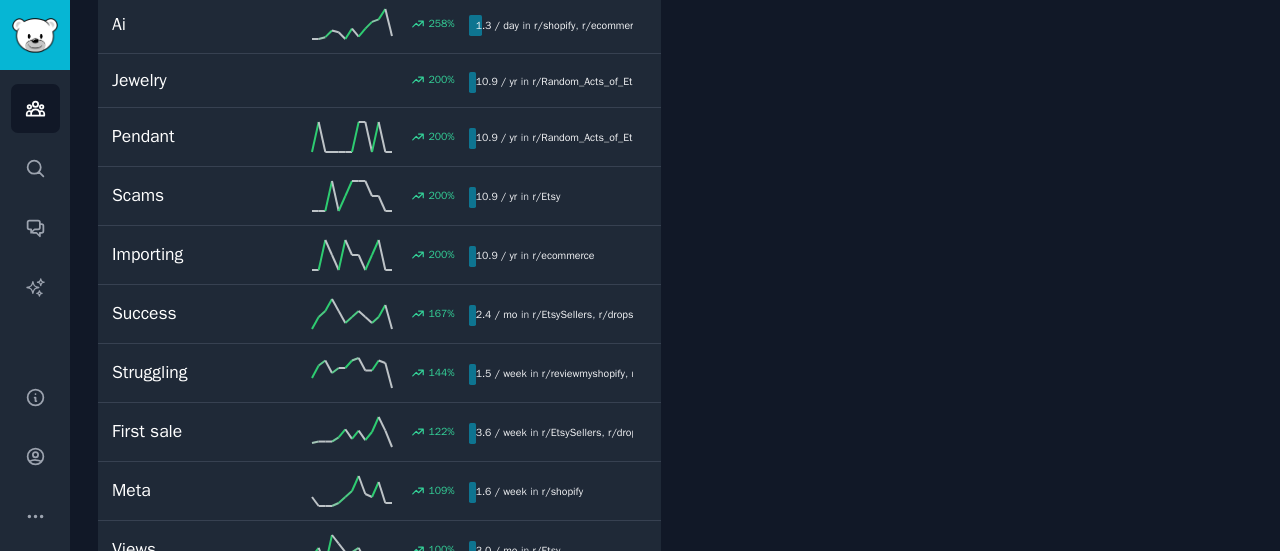 scroll, scrollTop: 0, scrollLeft: 0, axis: both 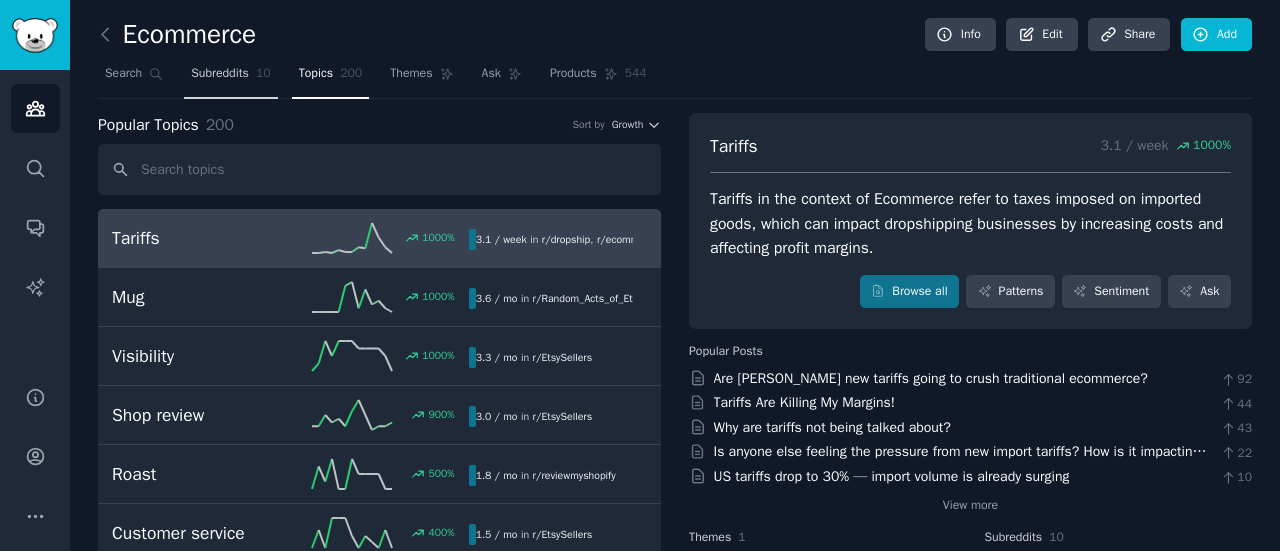 click on "Subreddits" at bounding box center [220, 74] 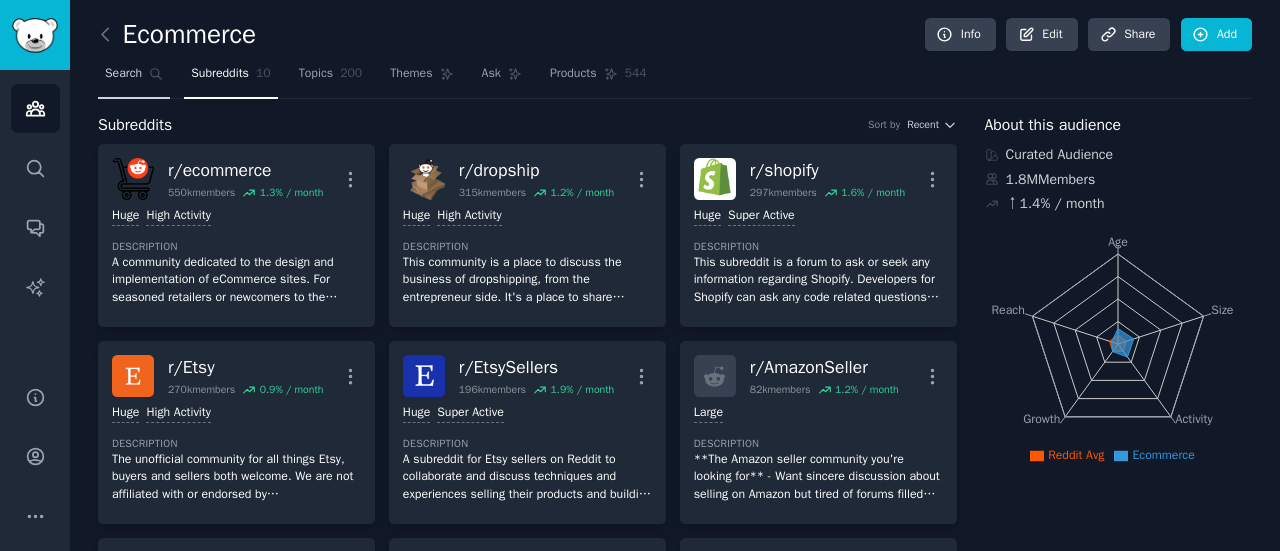 click on "Search" at bounding box center (123, 74) 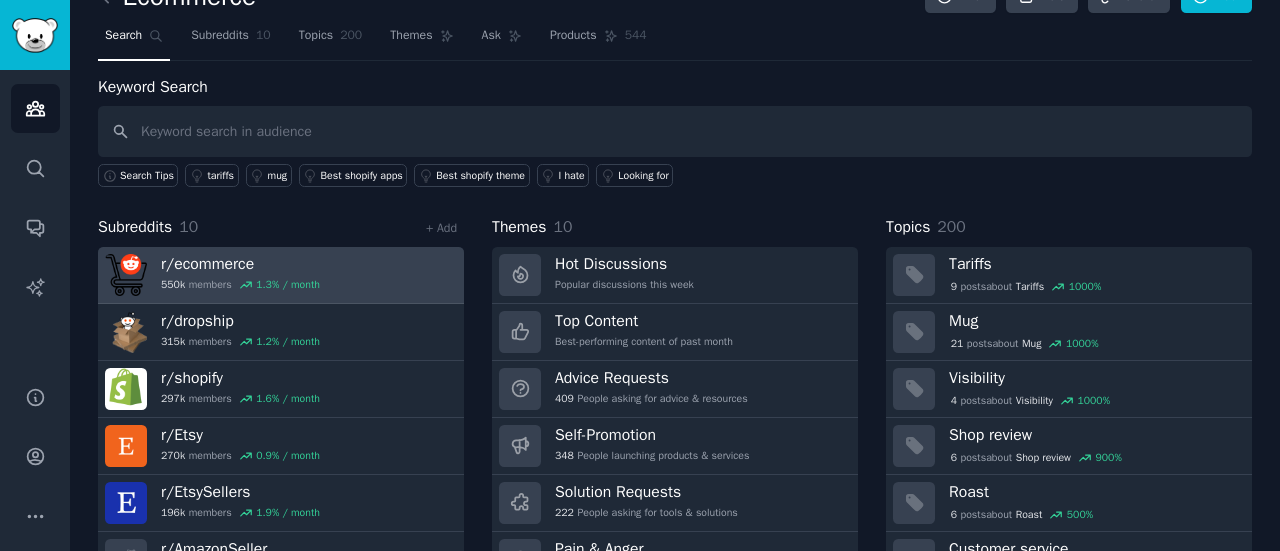 scroll, scrollTop: 36, scrollLeft: 0, axis: vertical 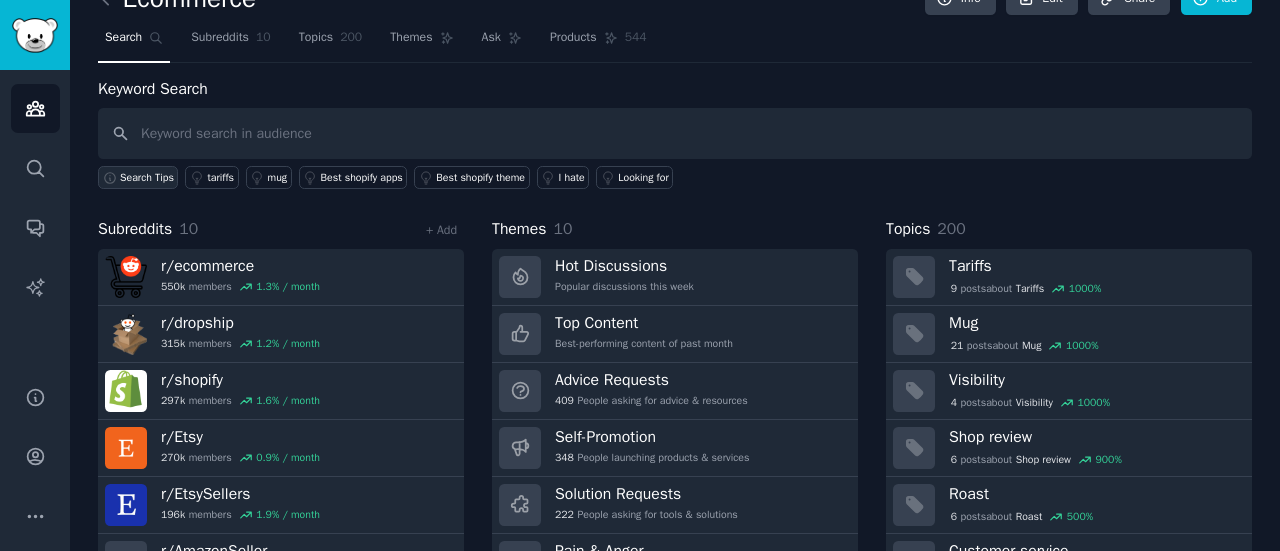 click on "Search Tips" at bounding box center [147, 178] 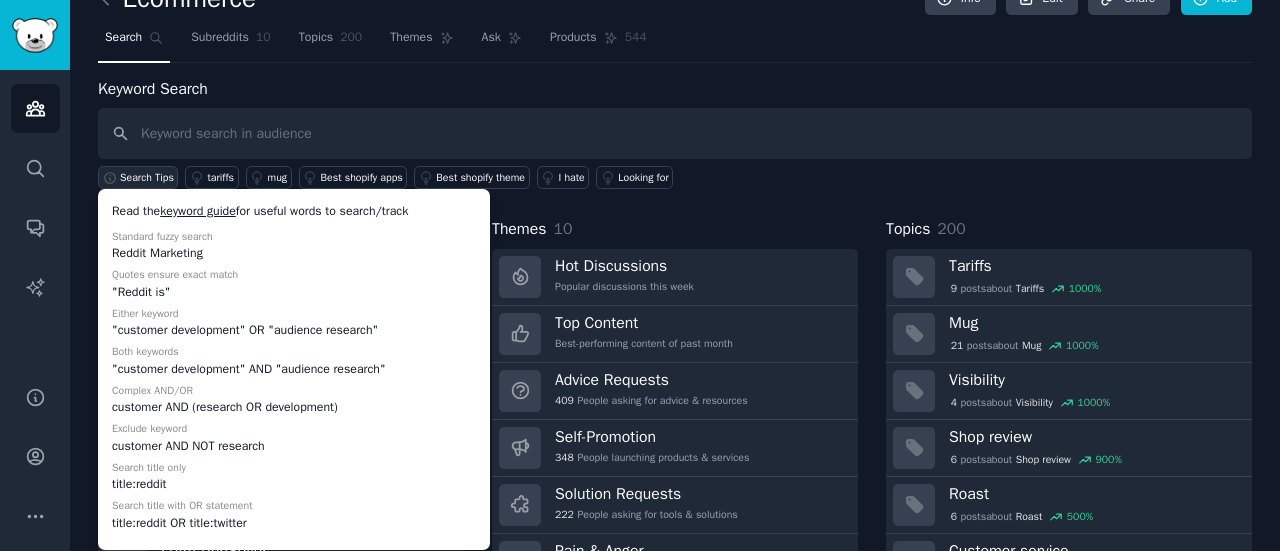click on "Search Tips" at bounding box center (147, 178) 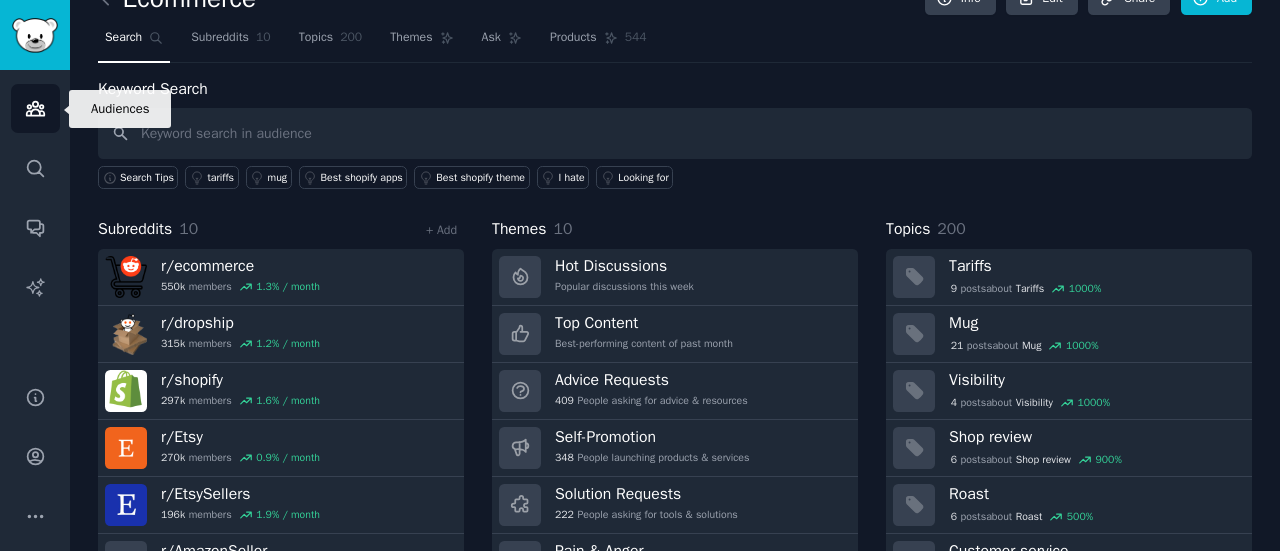 click 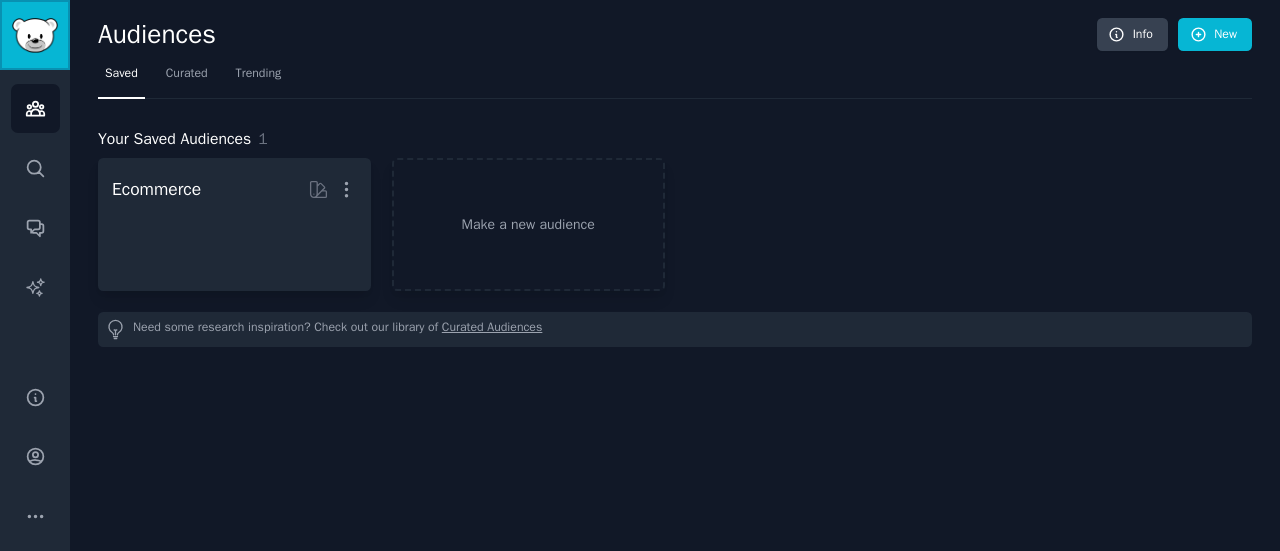 click at bounding box center [35, 35] 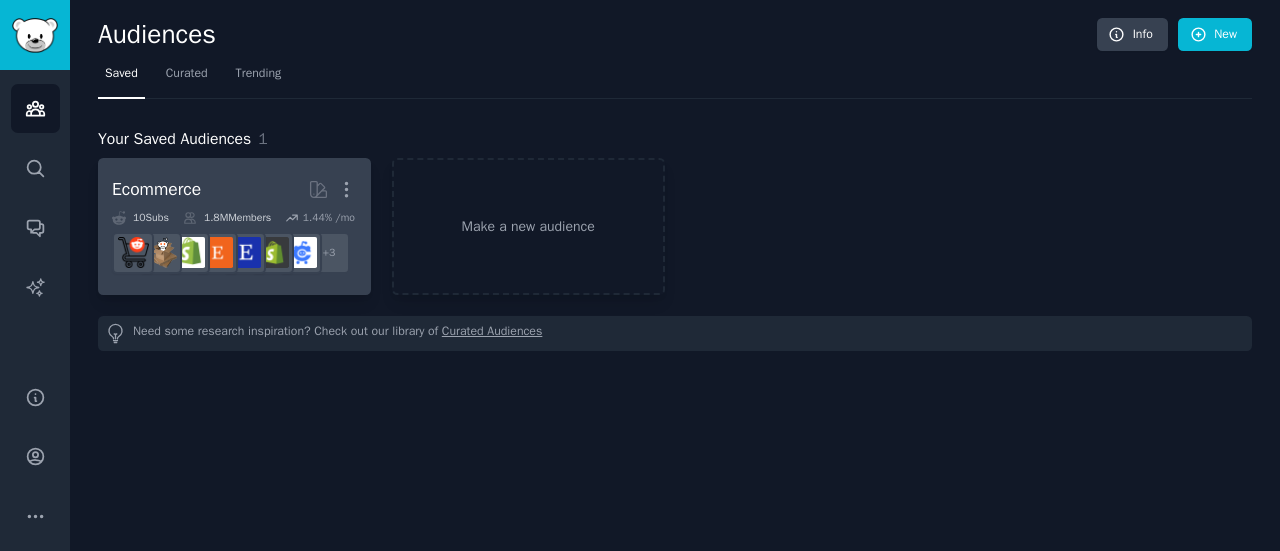 click on "Ecommerce More" at bounding box center (234, 189) 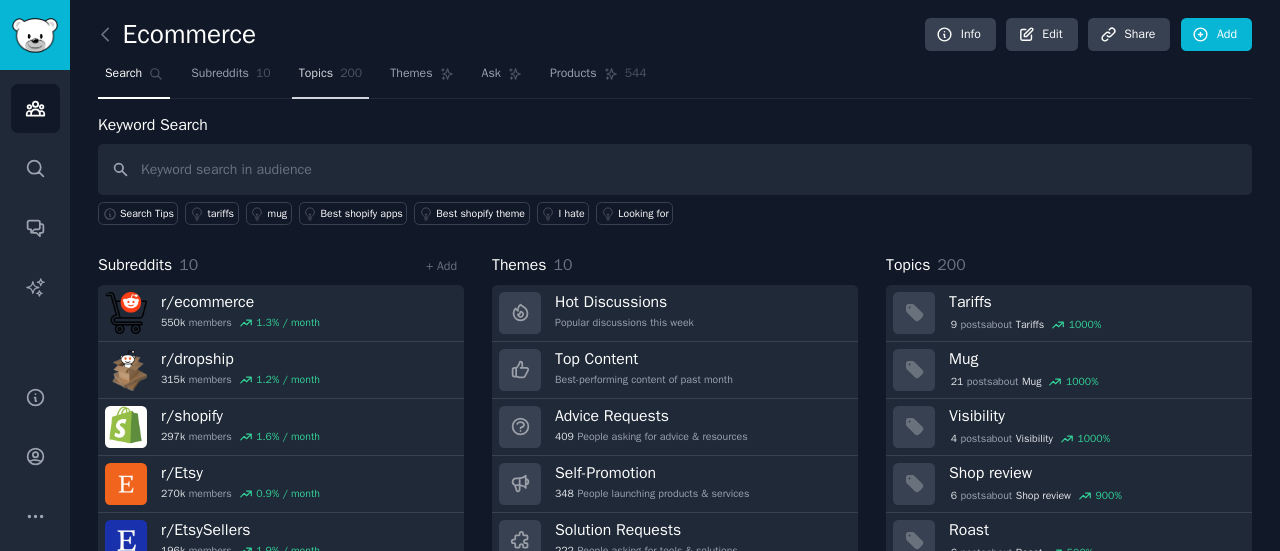 click on "Topics" at bounding box center (316, 74) 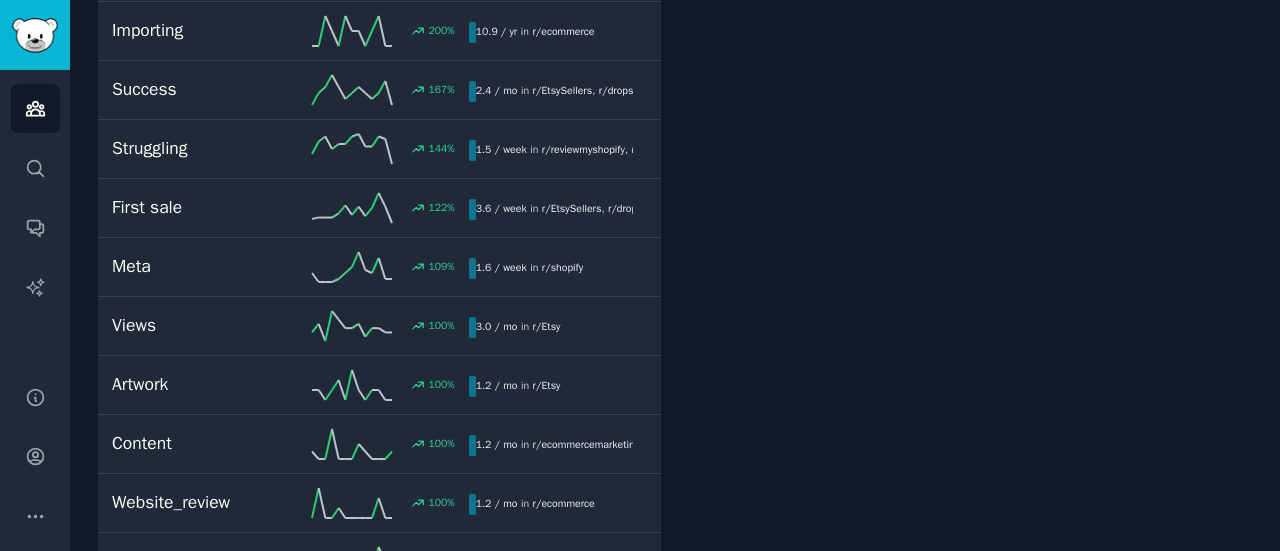 scroll, scrollTop: 1102, scrollLeft: 0, axis: vertical 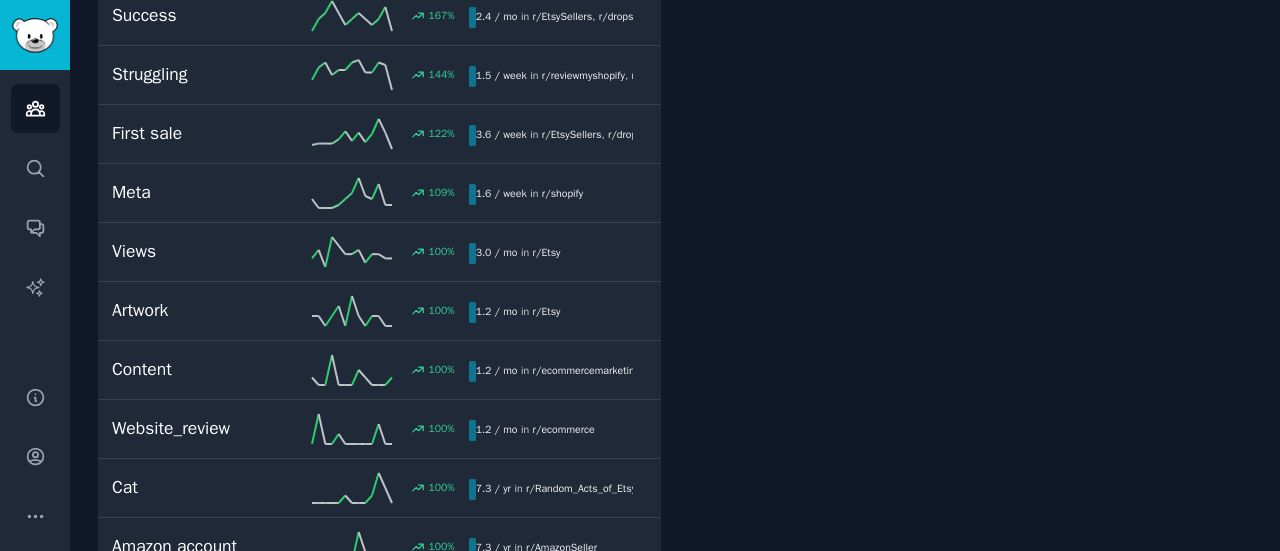 drag, startPoint x: 1267, startPoint y: 0, endPoint x: 740, endPoint y: 357, distance: 636.53595 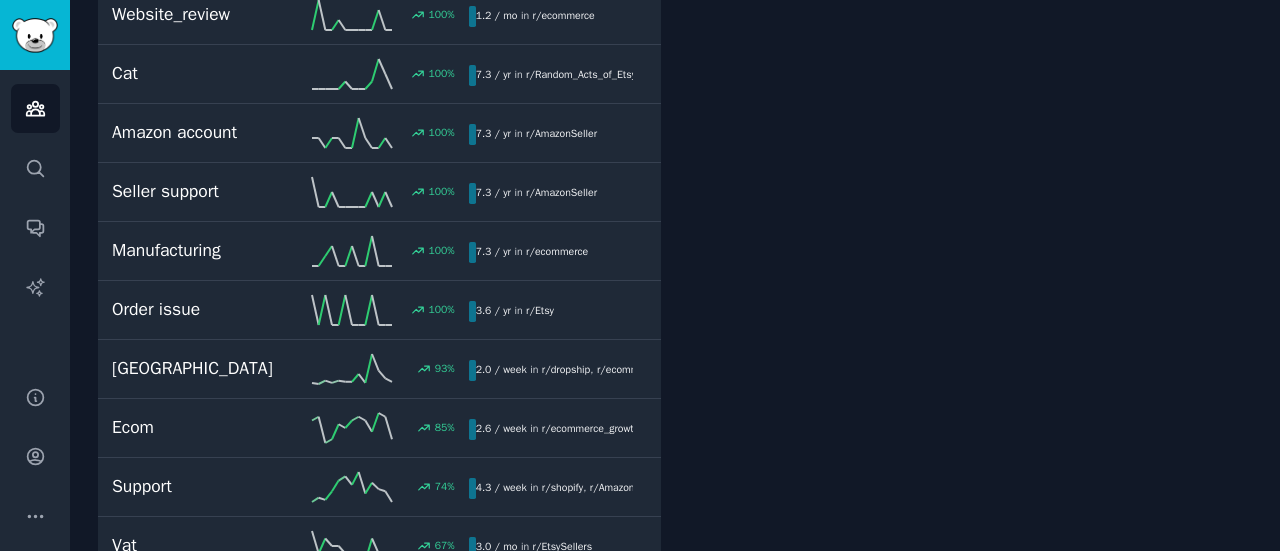 scroll, scrollTop: 1656, scrollLeft: 0, axis: vertical 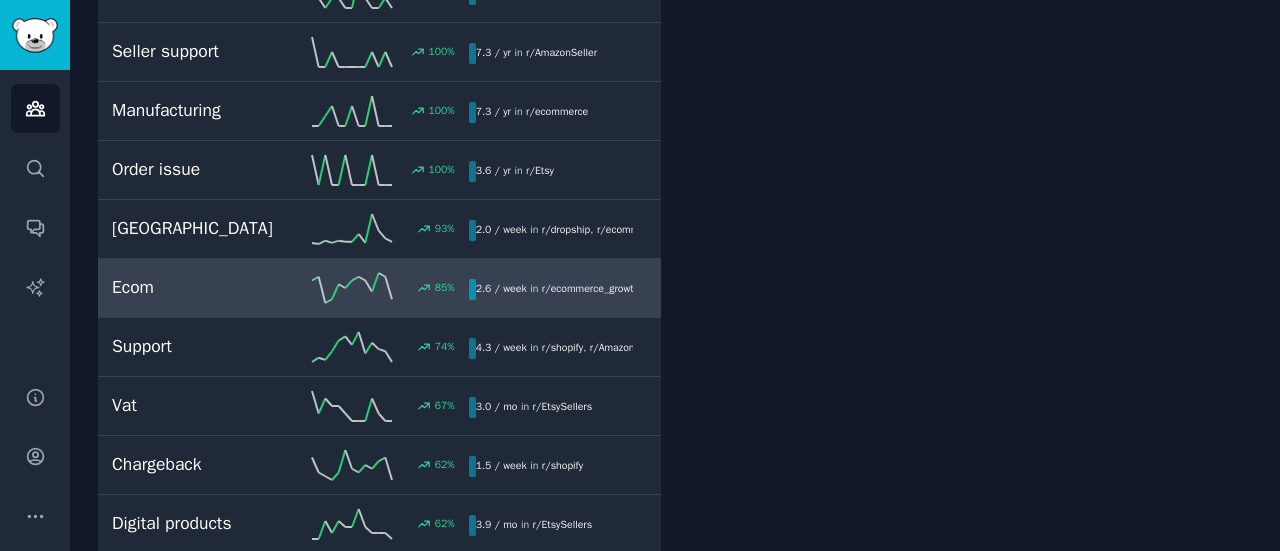 click 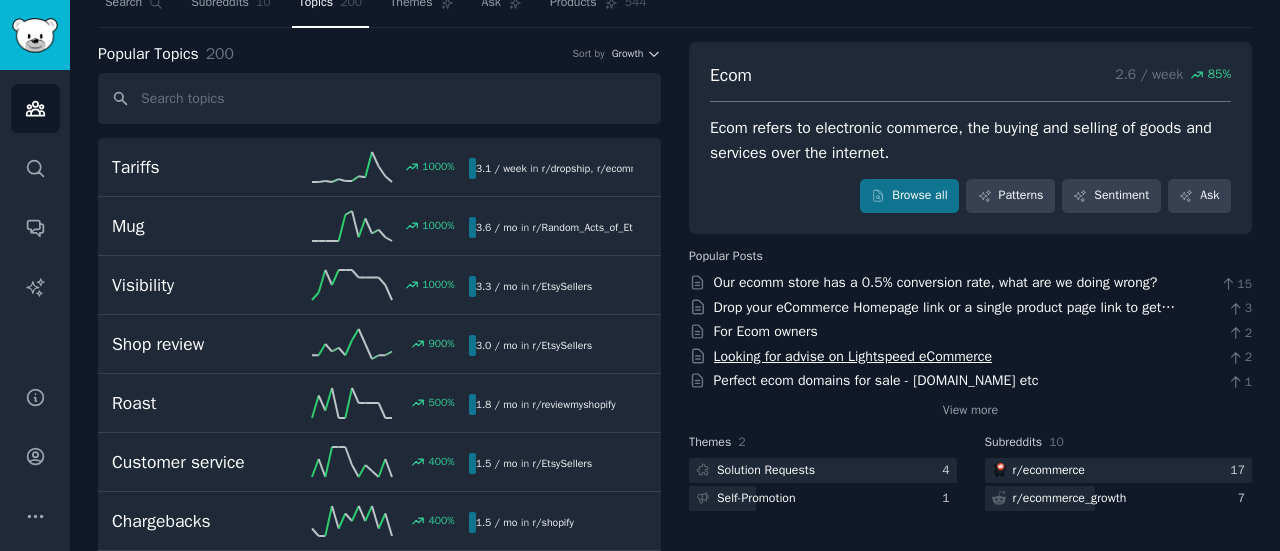 scroll, scrollTop: 67, scrollLeft: 0, axis: vertical 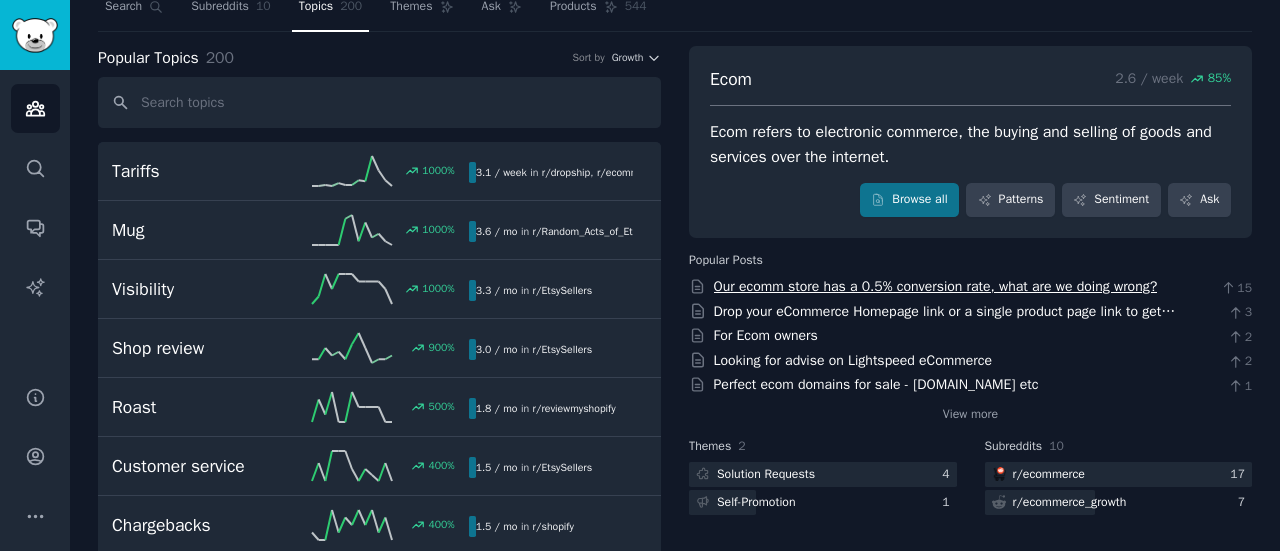 click on "Our ecomm store has a 0.5% conversion rate, what are we doing wrong?" at bounding box center (936, 286) 